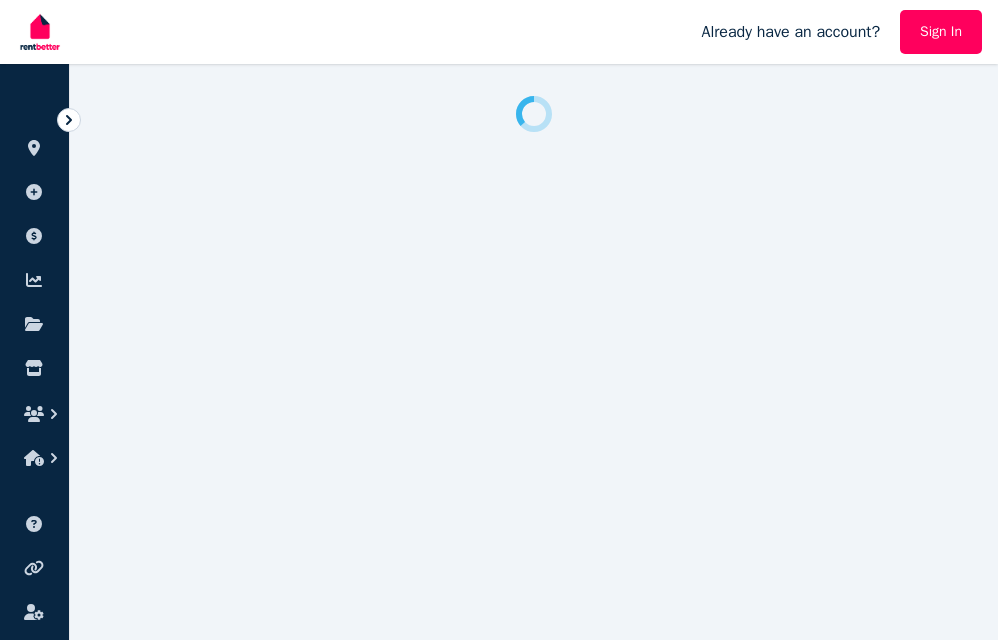scroll, scrollTop: 0, scrollLeft: 0, axis: both 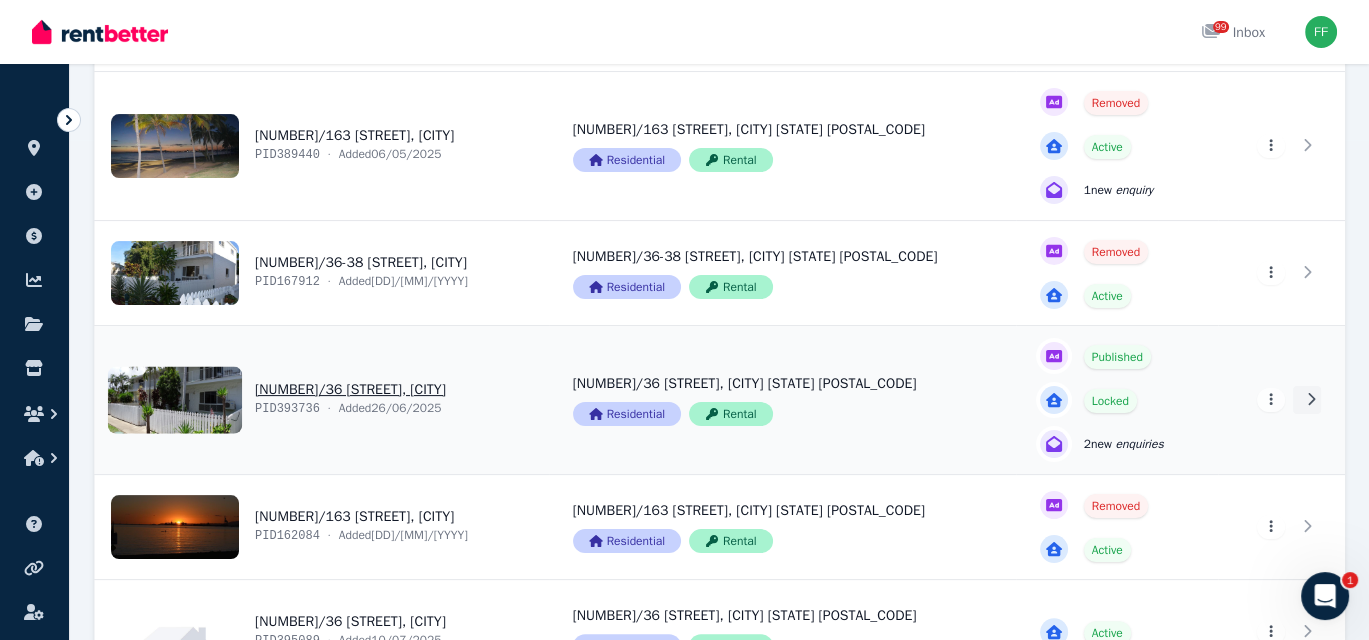 click 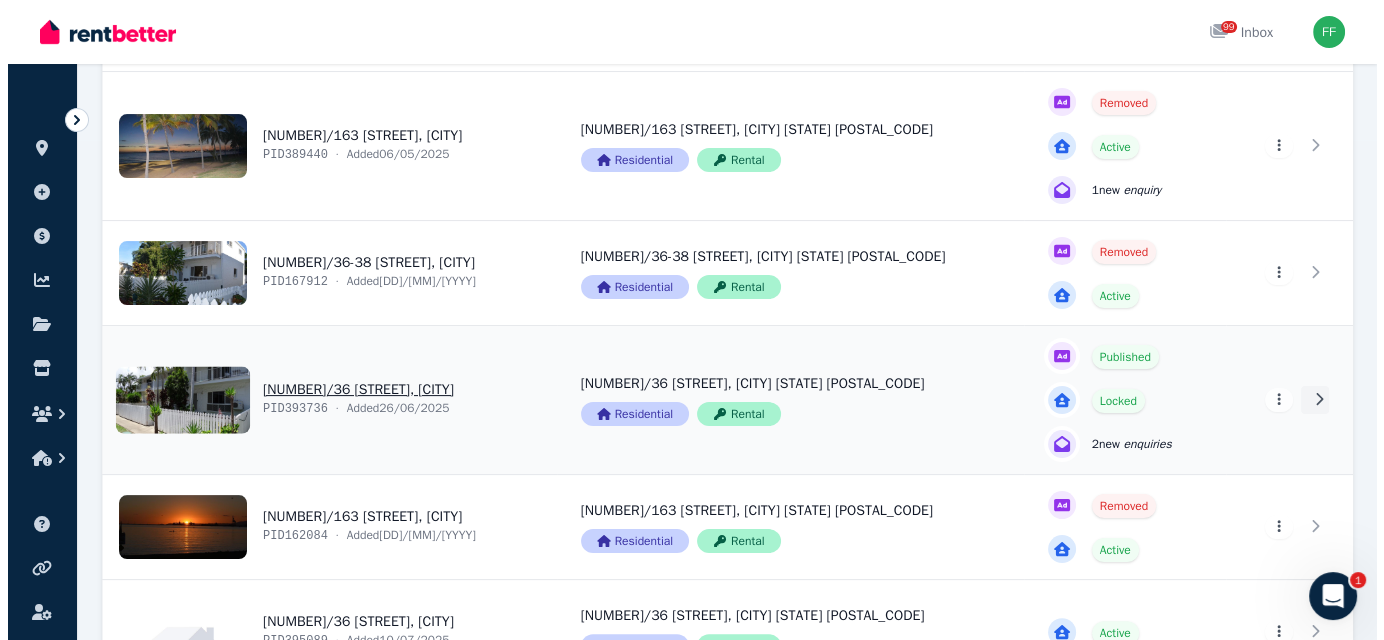scroll, scrollTop: 0, scrollLeft: 0, axis: both 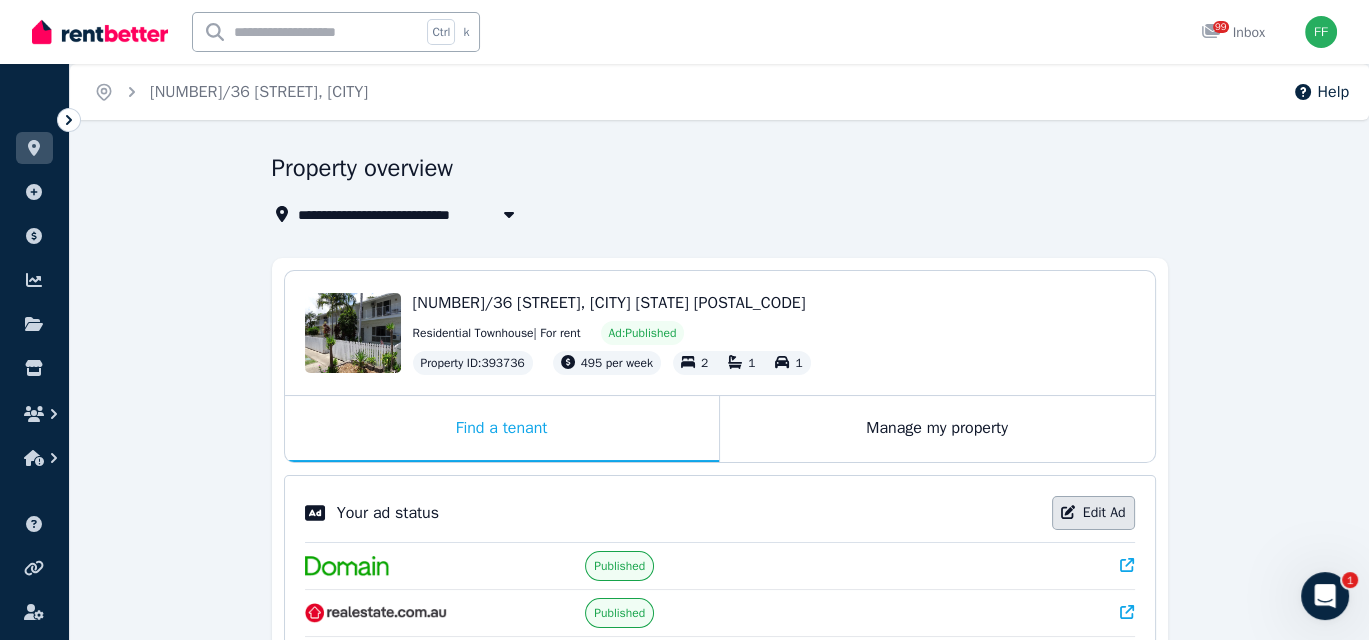click 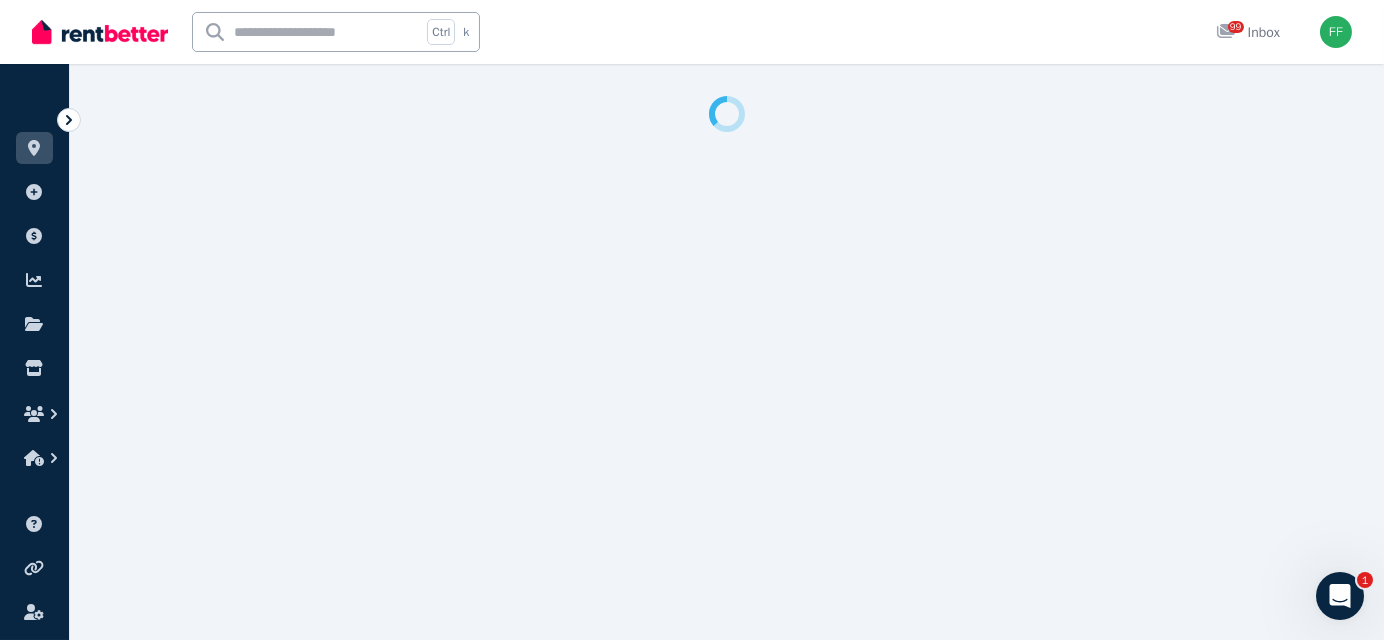 select on "**********" 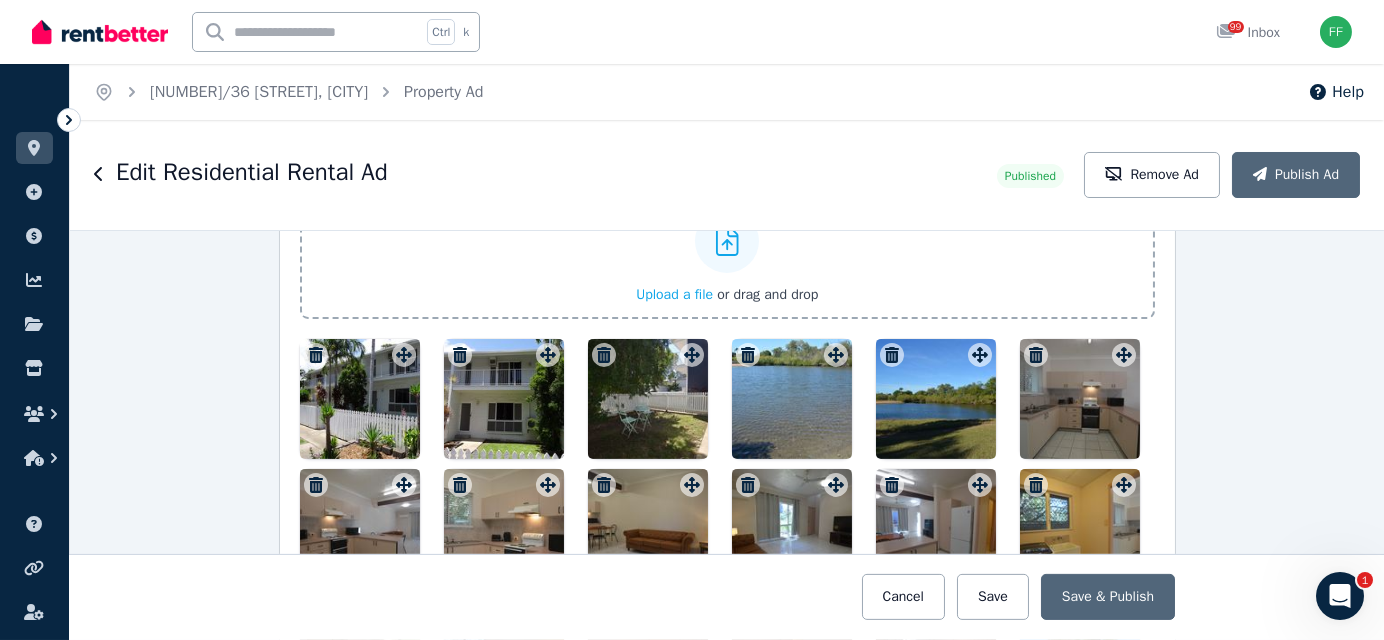 scroll, scrollTop: 2600, scrollLeft: 0, axis: vertical 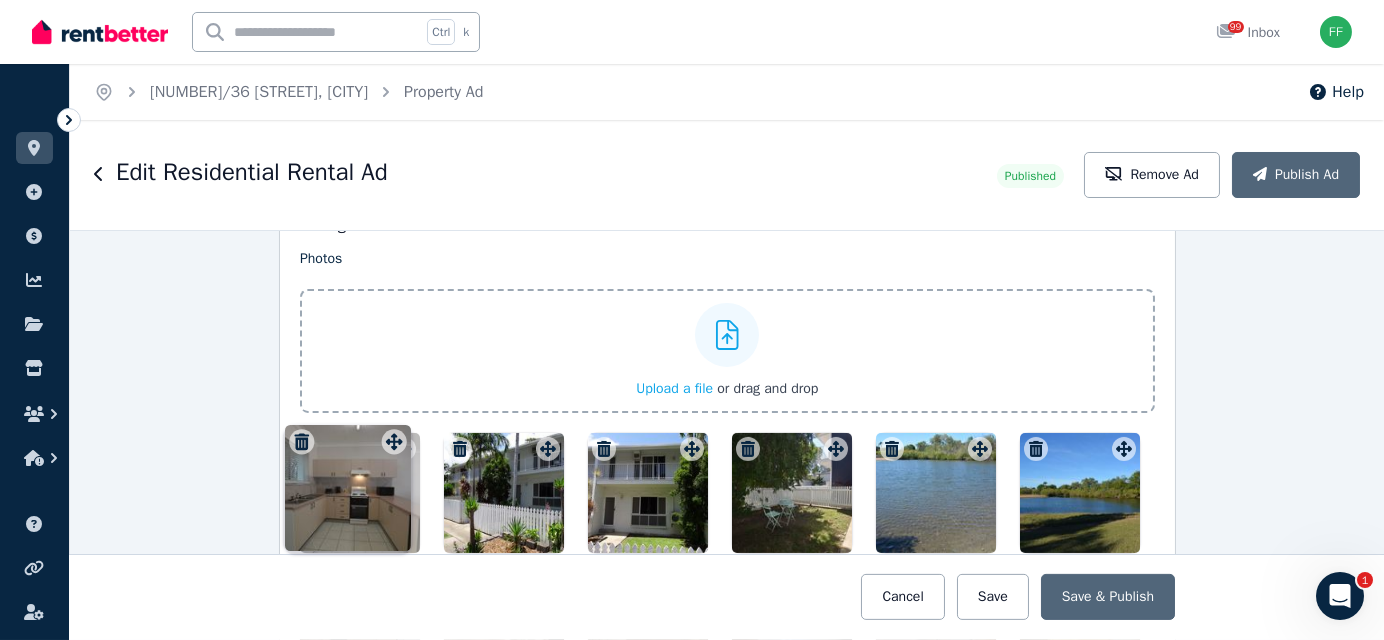 drag, startPoint x: 1119, startPoint y: 244, endPoint x: 394, endPoint y: 427, distance: 747.73926 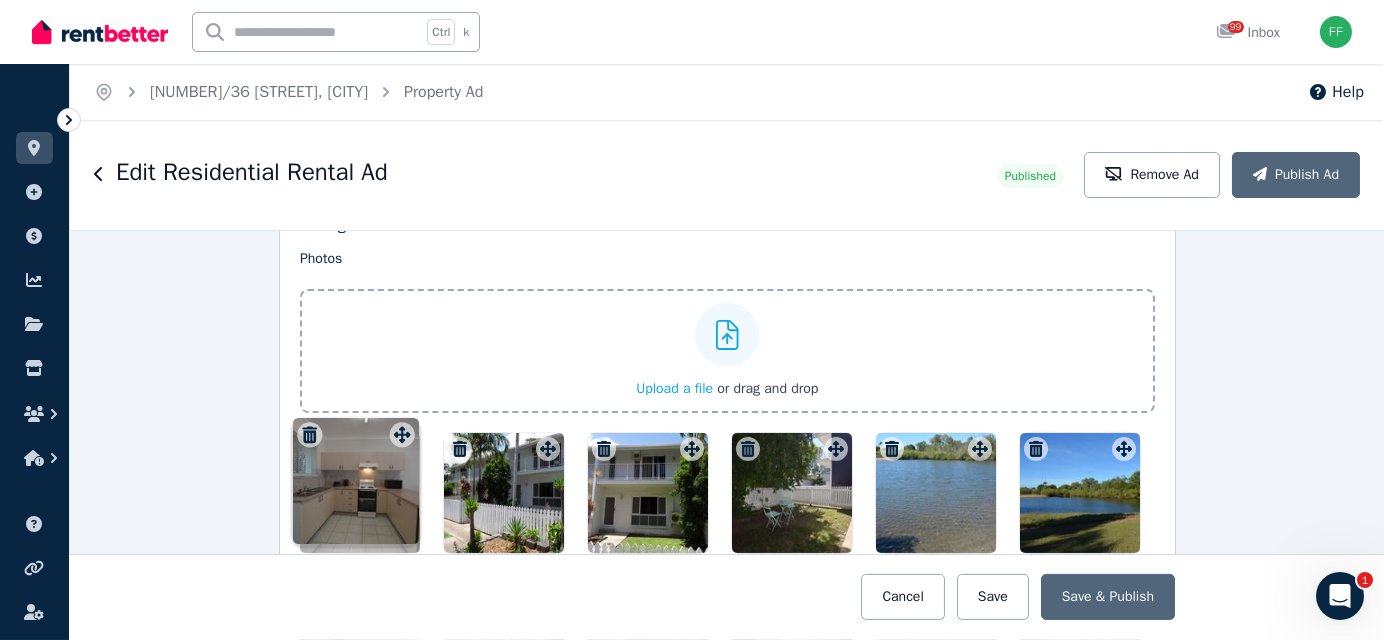 click on "Photos Upload a file   or drag and drop
To pick up a draggable item, press the space bar.
While dragging, use the arrow keys to move the item.
Press space again to drop the item in its new position, or press escape to cancel.
Draggable item 4f35a054-b62c-40b6-af28-f4b4a17dfc39 was moved over droppable area bf591058-12d4-4724-bd15-9d2ea0dc5f76." at bounding box center (727, 596) 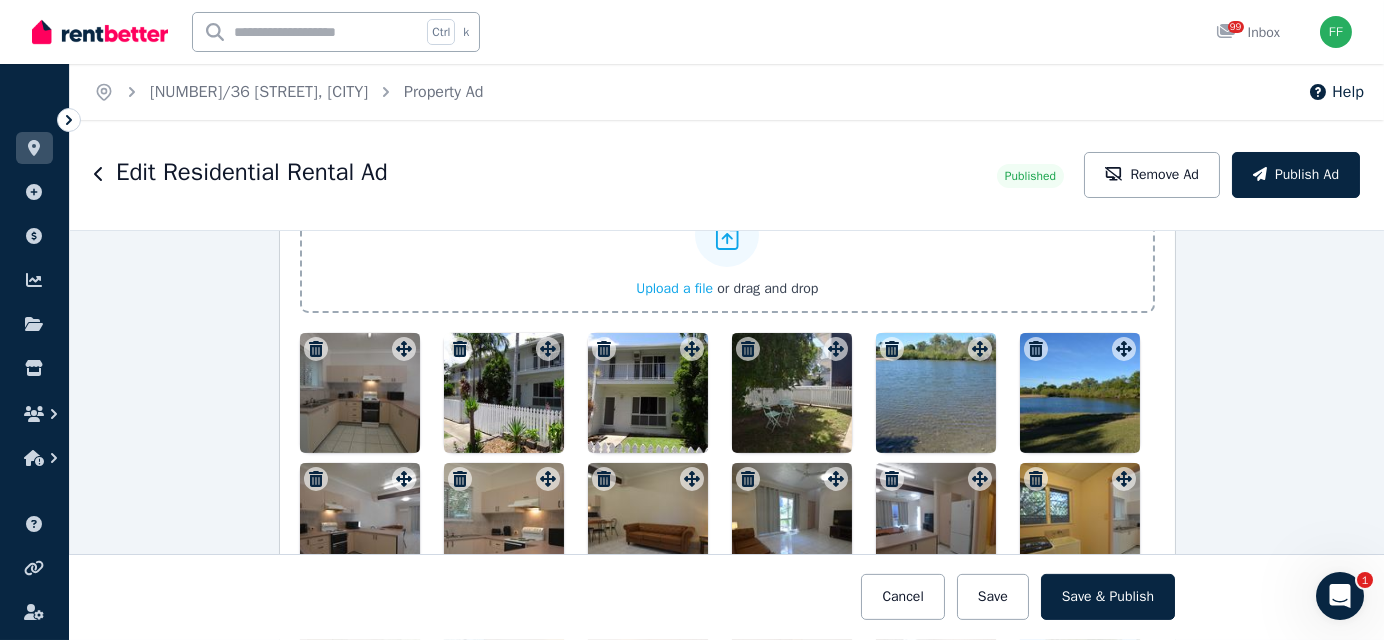 scroll, scrollTop: 2606, scrollLeft: 0, axis: vertical 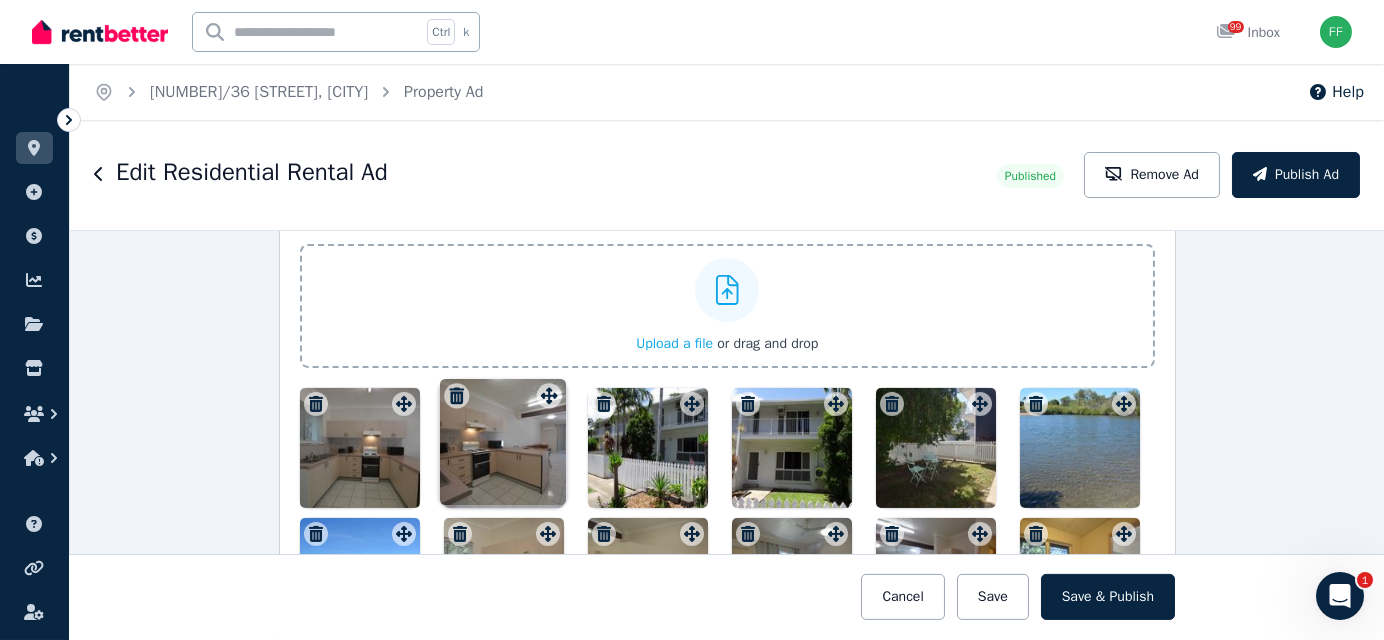 drag, startPoint x: 393, startPoint y: 368, endPoint x: 544, endPoint y: 382, distance: 151.64761 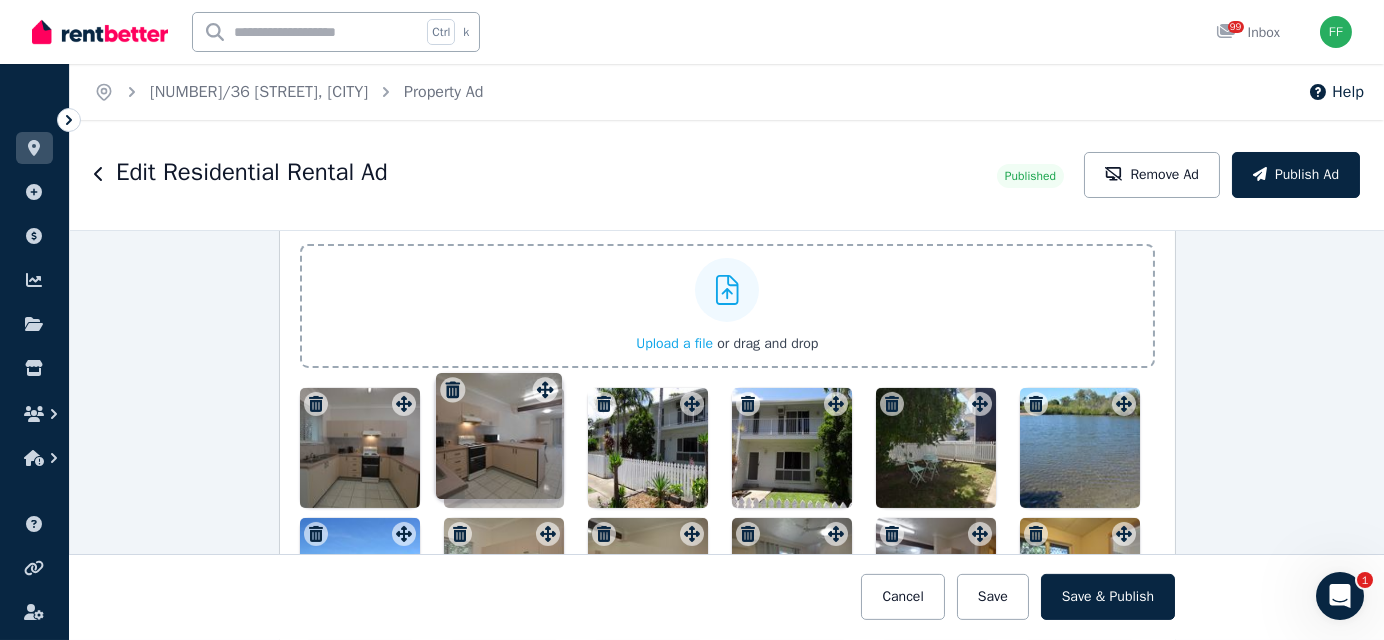 click on "Photos Upload a file   or drag and drop
To pick up a draggable item, press the space bar.
While dragging, use the arrow keys to move the item.
Press space again to drop the item in its new position, or press escape to cancel.
Draggable item 5f105ff1-fff2-4159-953e-1f2246b0493b was moved over droppable area bf591058-12d4-4724-bd15-9d2ea0dc5f76." at bounding box center [727, 551] 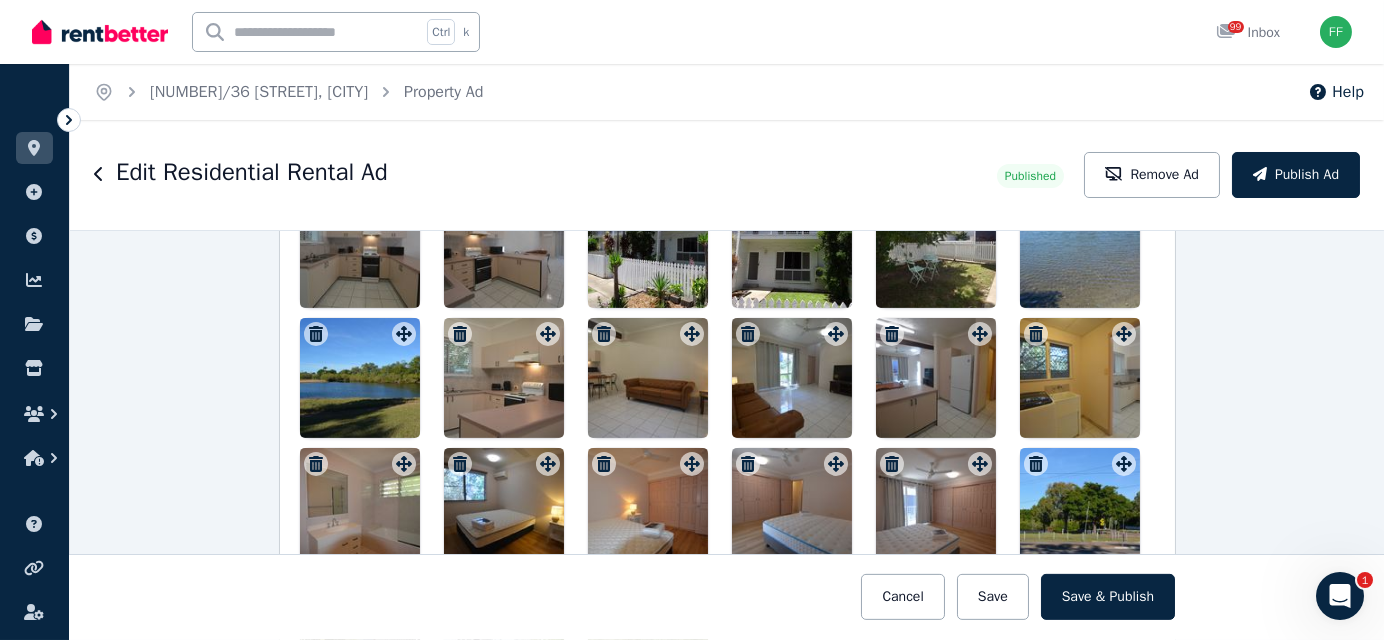 scroll, scrollTop: 2551, scrollLeft: 0, axis: vertical 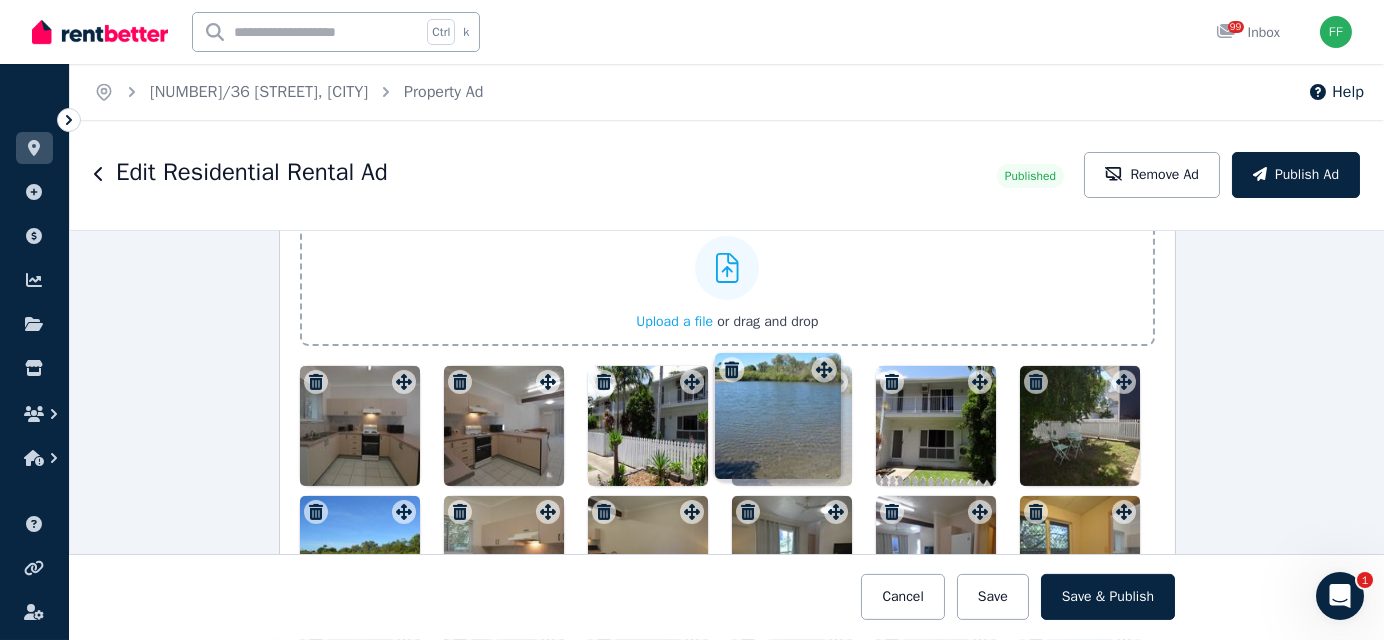 drag, startPoint x: 1114, startPoint y: 294, endPoint x: 819, endPoint y: 357, distance: 301.65213 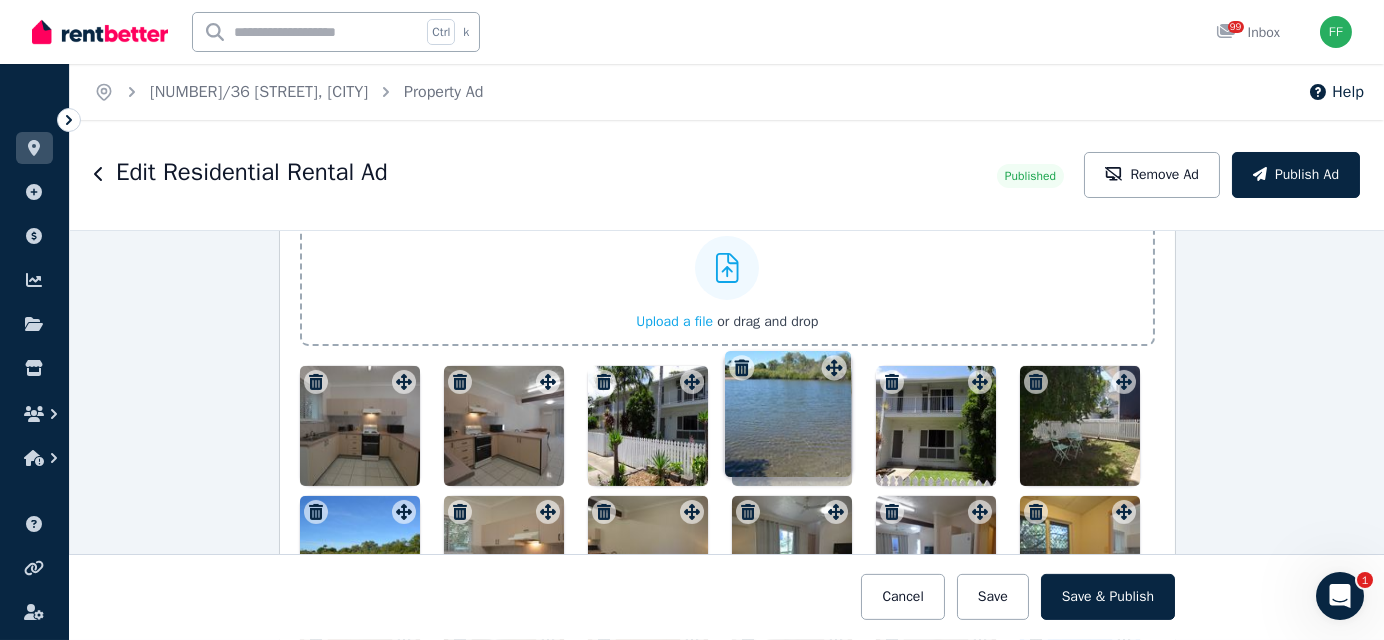click on "Photos Upload a file   or drag and drop
To pick up a draggable item, press the space bar.
While dragging, use the arrow keys to move the item.
Press space again to drop the item in its new position, or press escape to cancel.
Draggable item a1b82a74-900f-4125-b088-a537fc676396 was moved over droppable area a67c840f-7123-46b4-934a-9236580b3bdf." at bounding box center (727, 529) 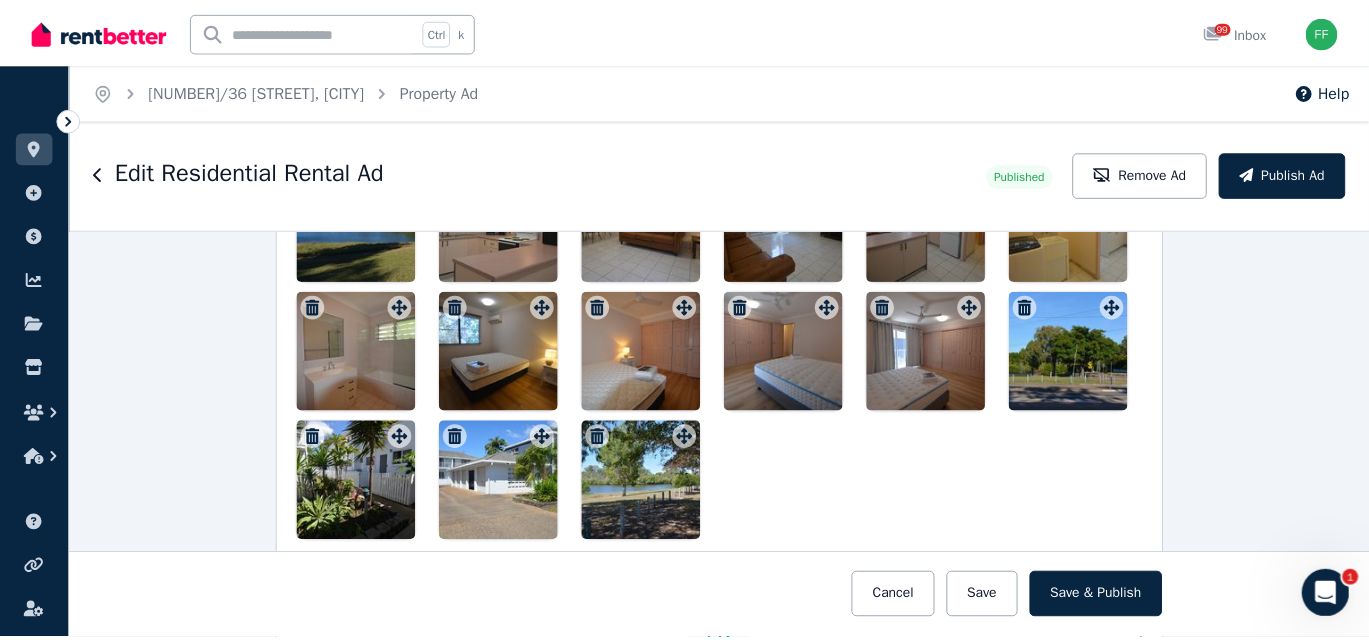 scroll, scrollTop: 2873, scrollLeft: 0, axis: vertical 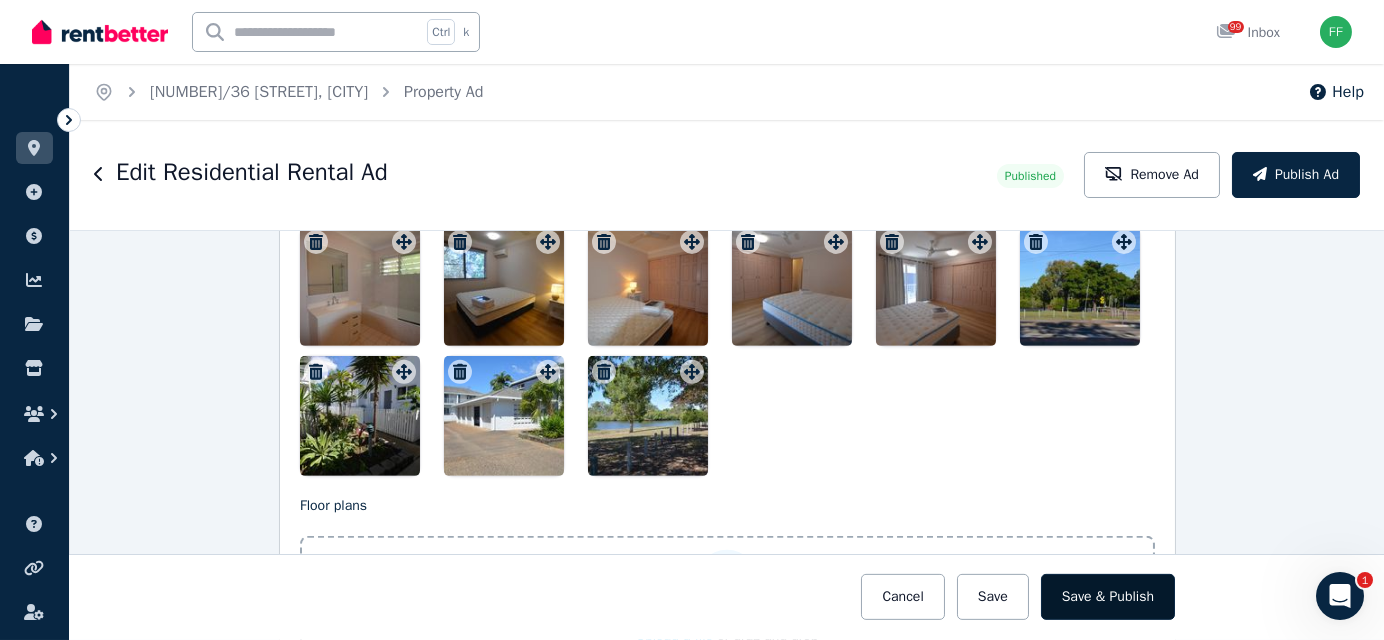 click on "Save & Publish" at bounding box center (1108, 597) 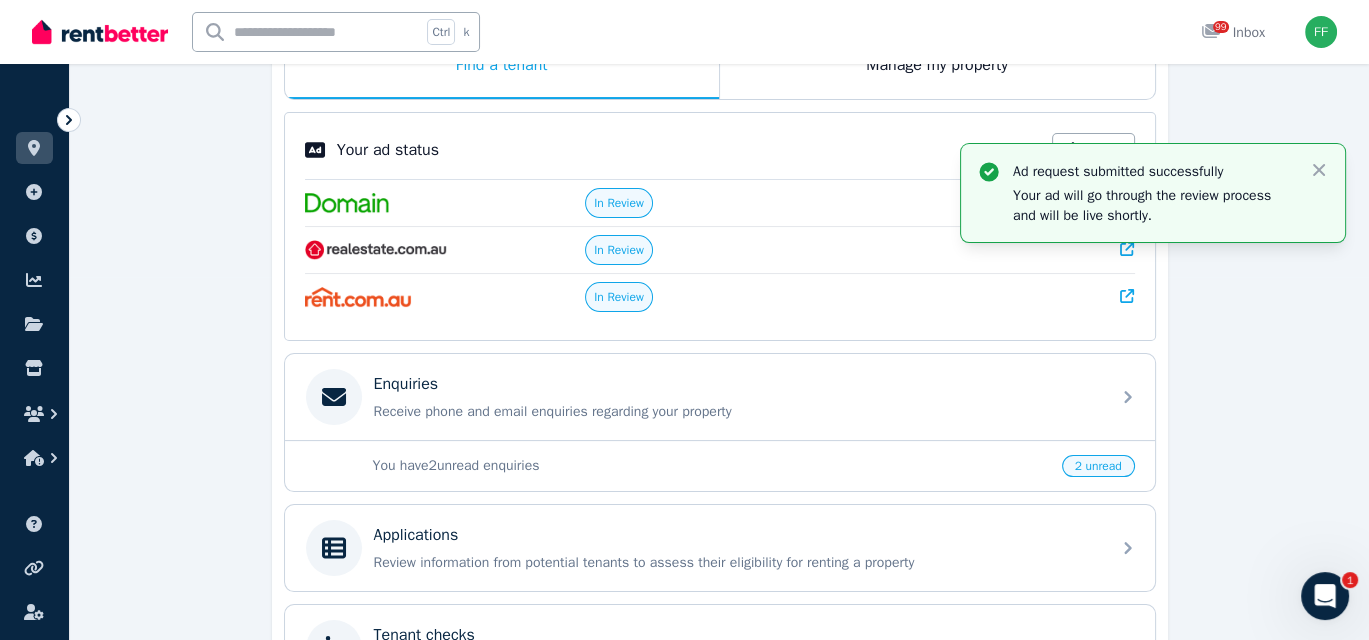 scroll, scrollTop: 400, scrollLeft: 0, axis: vertical 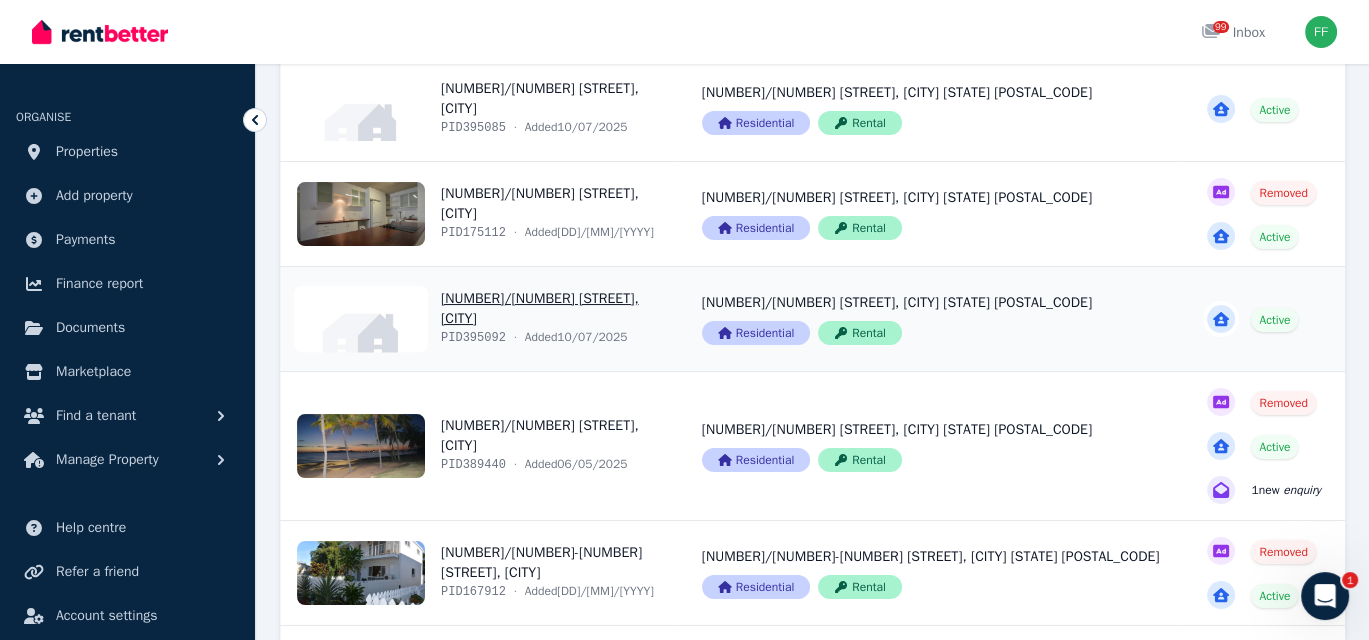 click on "Open main menu 99 Inbox Open user menu ORGANISE Properties Add property Payments Finance report Documents Marketplace Find a tenant Manage Property Help centre Refer a friend Account settings Your profile [FIRST] [EMAIL] Home Properties Help Search properties Filter Name (A-Z) Add Property Property Address Status Actions 1/36 Queens Rd, Railway Estate PID  395085 · Added  10/07/2025 1/36 Queens Rd, Railway Estate [CITY] [STATE] 4810 Residential Rental Active View property details 1/36 Queens Rd, Railway Estate [CITY] [STATE] 4810 Residential Rental View property details Active View property details View property details 1/163 Eyre St., North Ward PID  175112 · Added  25/09/2021 1/163 Eyre St., North Ward [CITY] [STATE] 4810 Residential Rental Removed Active View property details 1/163 Eyre St., North Ward [CITY] [STATE] 4810 Residential Rental View property details Removed Active View property details View property details 2/36 Queens Rd, Railway Estate PID  395092 · Added  10/07/2025 2/36 Queens Rd, Railway Estate [CITY] [STATE] 4810 PID" at bounding box center [684, 120] 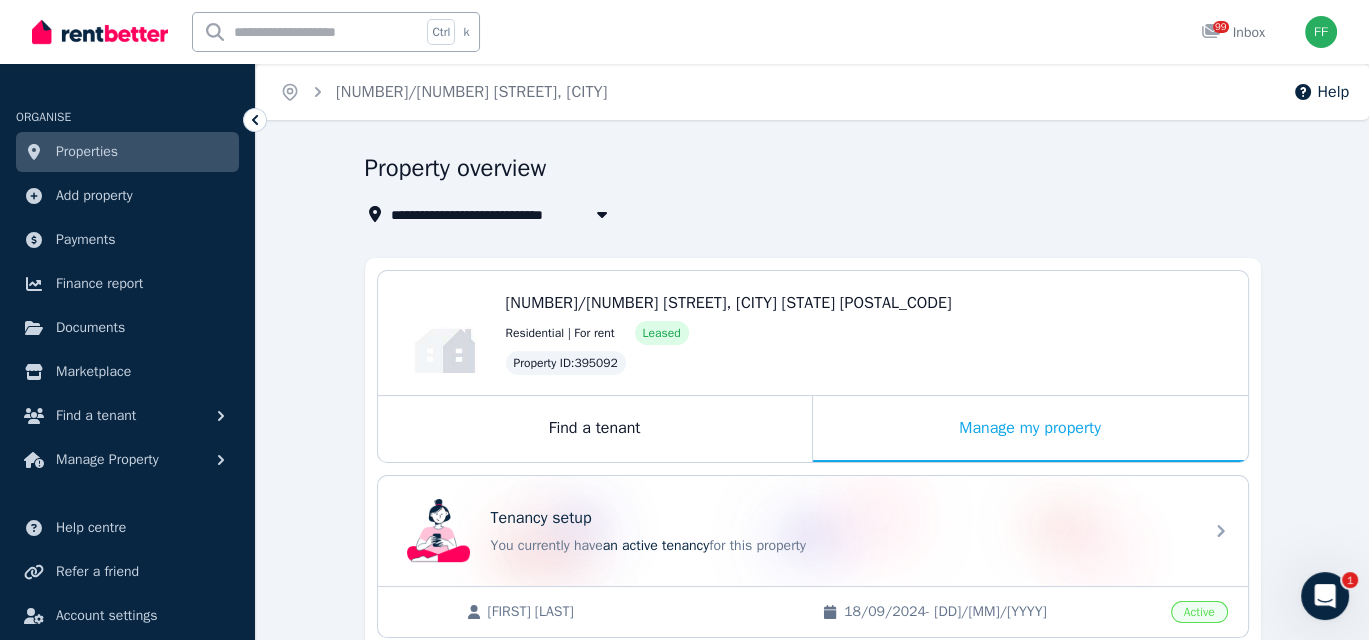 scroll, scrollTop: 0, scrollLeft: 0, axis: both 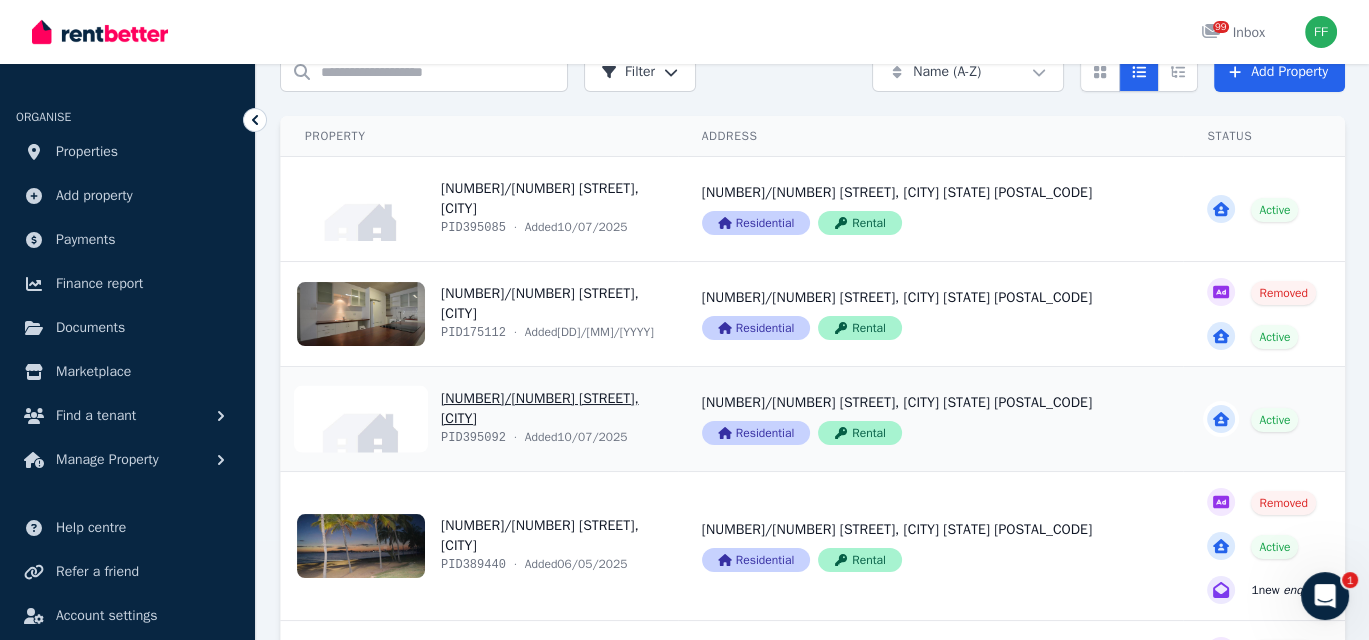 click on "View property details" at bounding box center [479, 419] 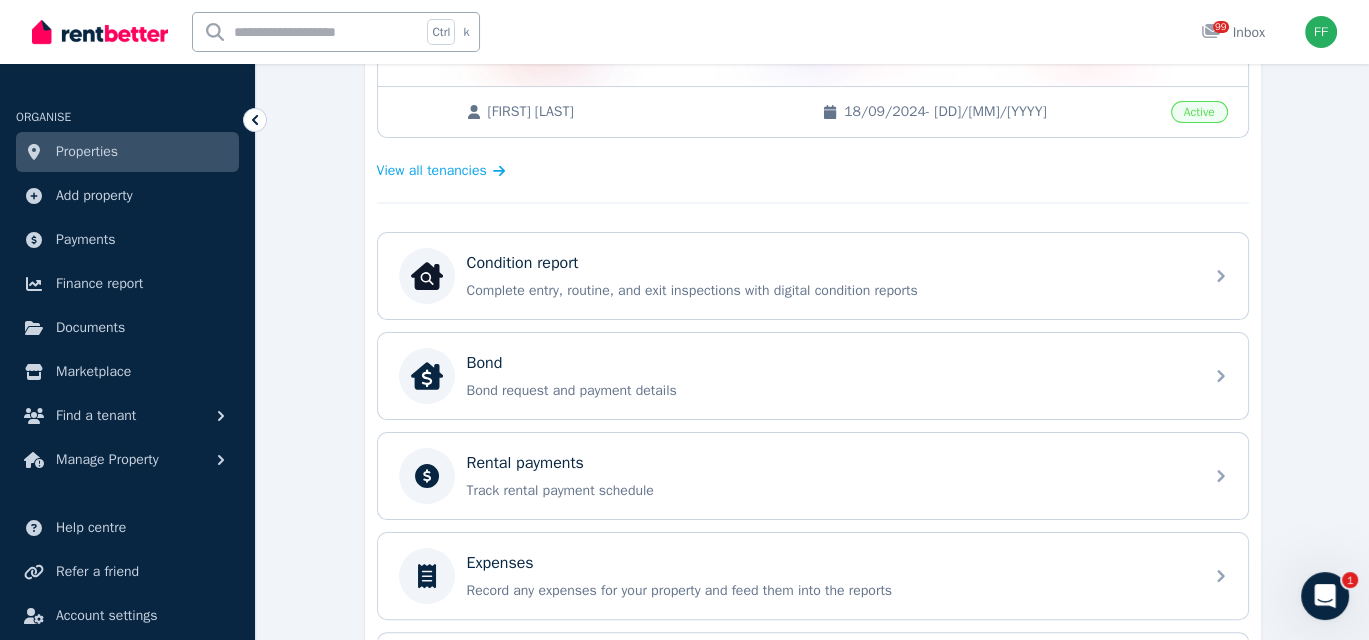 scroll, scrollTop: 400, scrollLeft: 0, axis: vertical 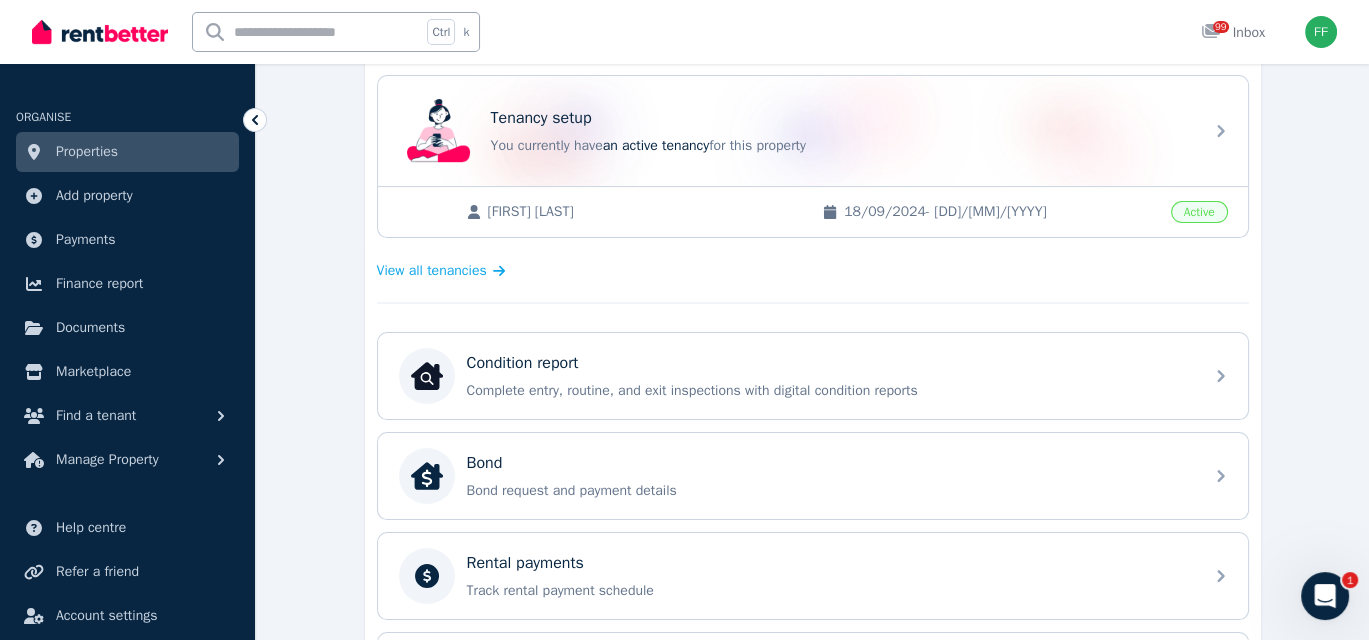 click on "Active" at bounding box center (1199, 212) 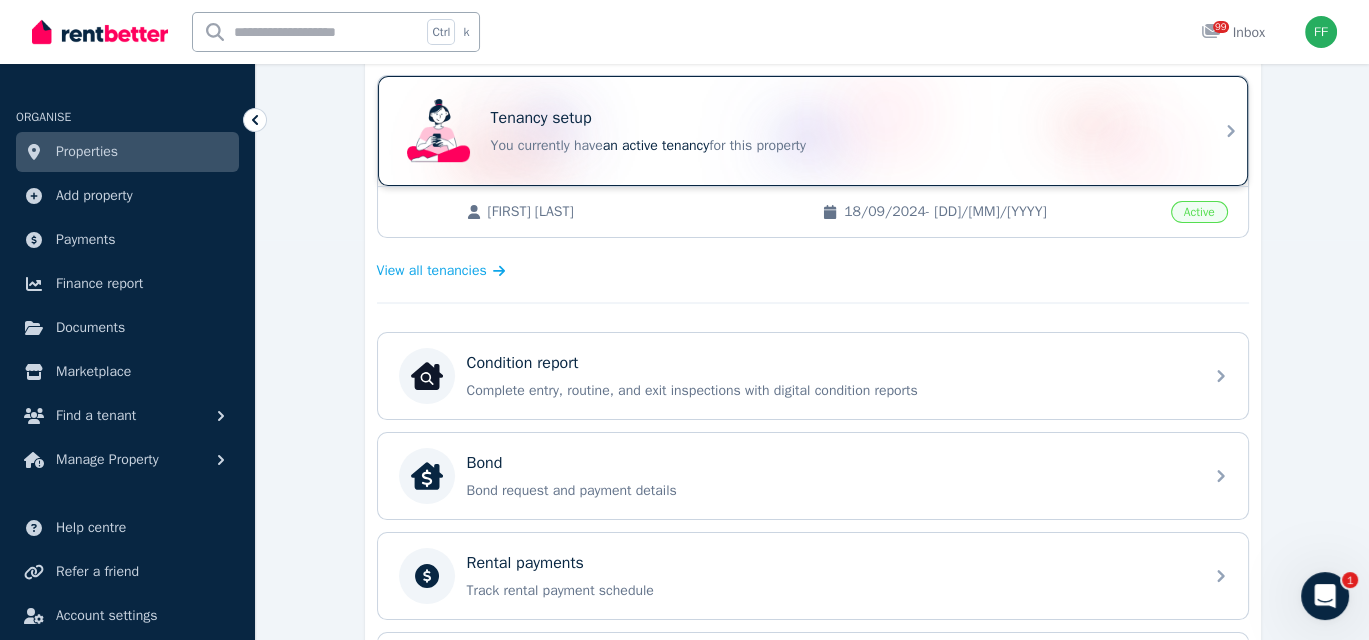 click 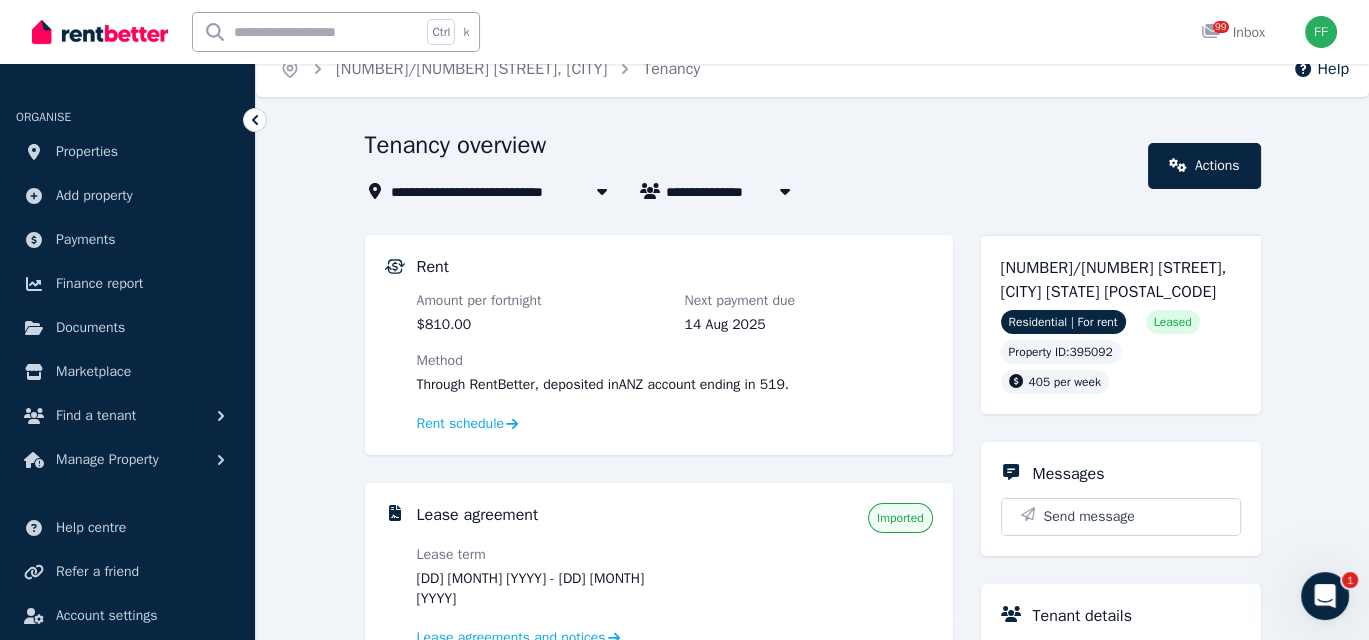 scroll, scrollTop: 0, scrollLeft: 0, axis: both 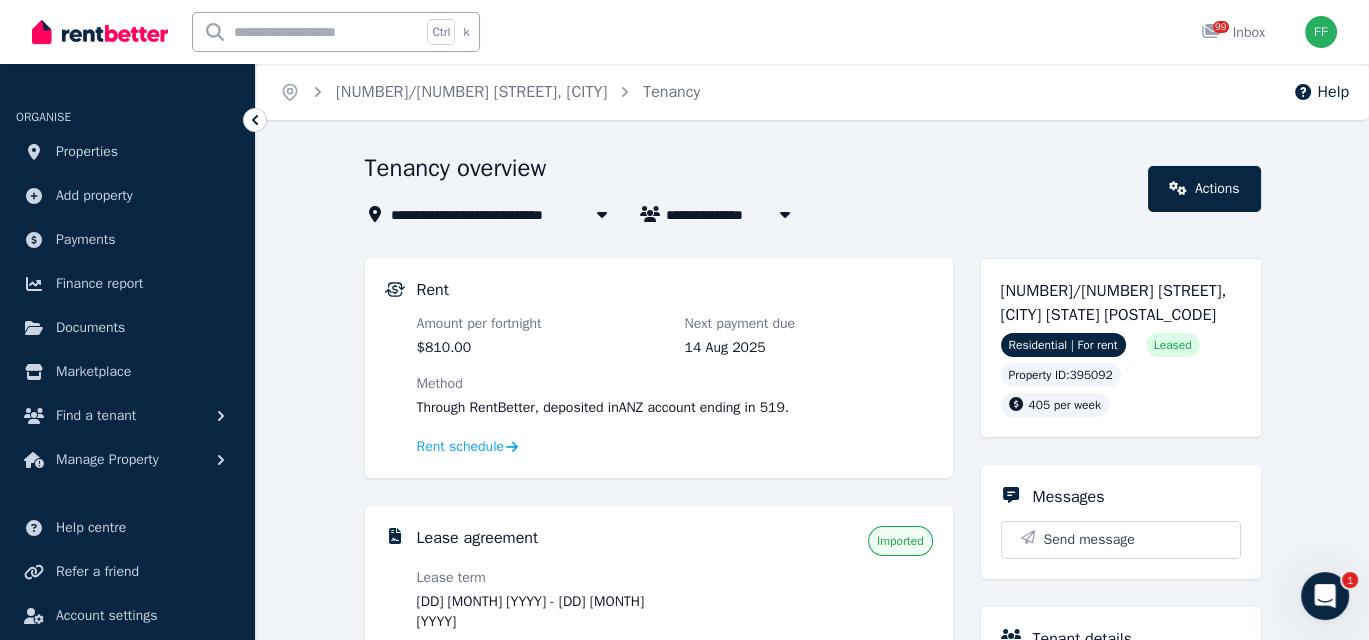 click at bounding box center (785, 214) 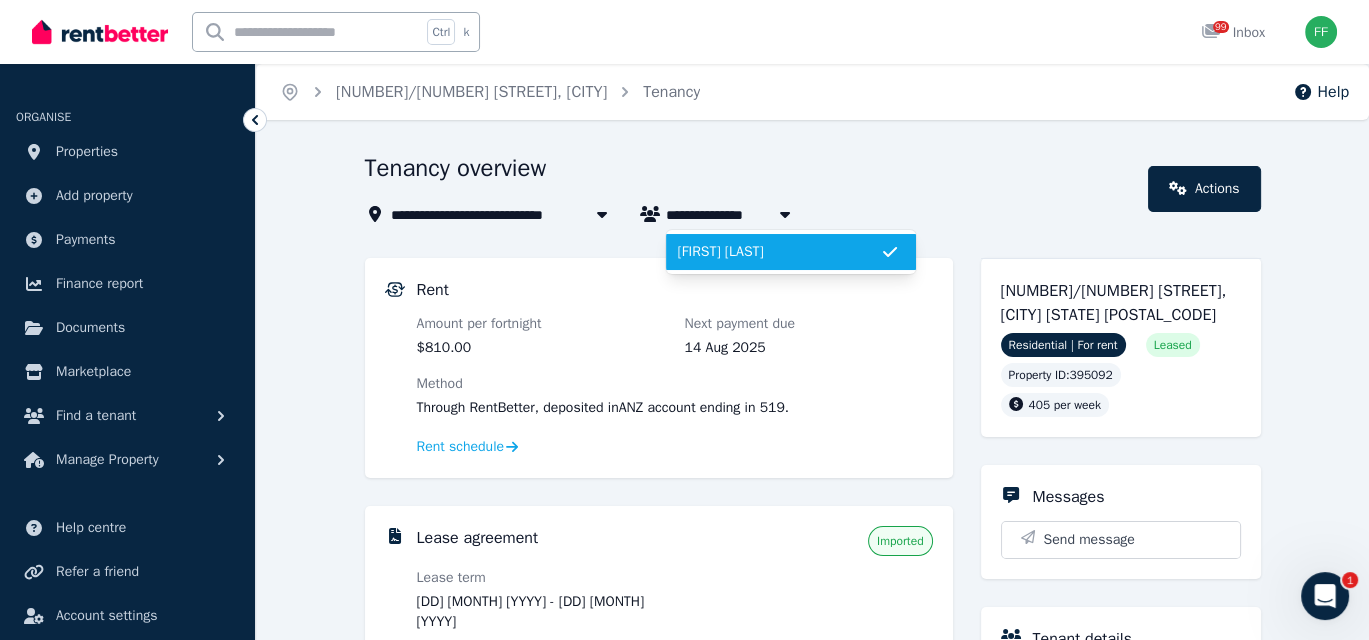 click on "Tenancy overview" at bounding box center (751, 171) 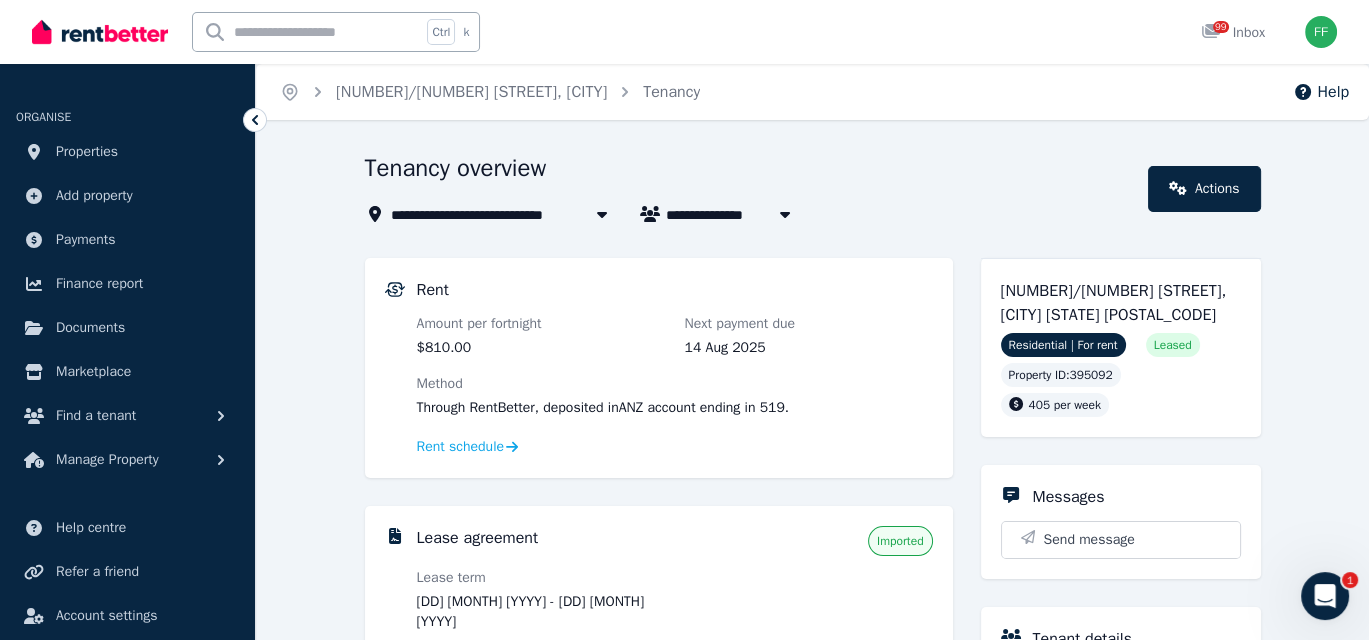 click 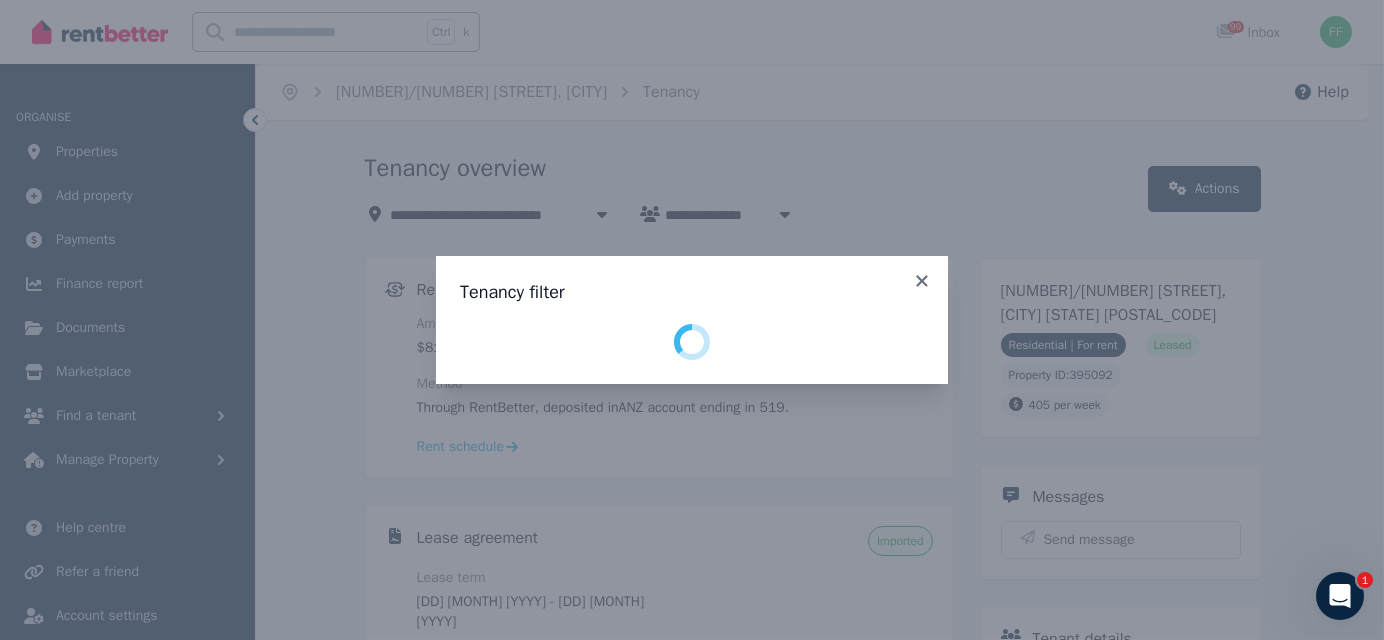 select on "**********" 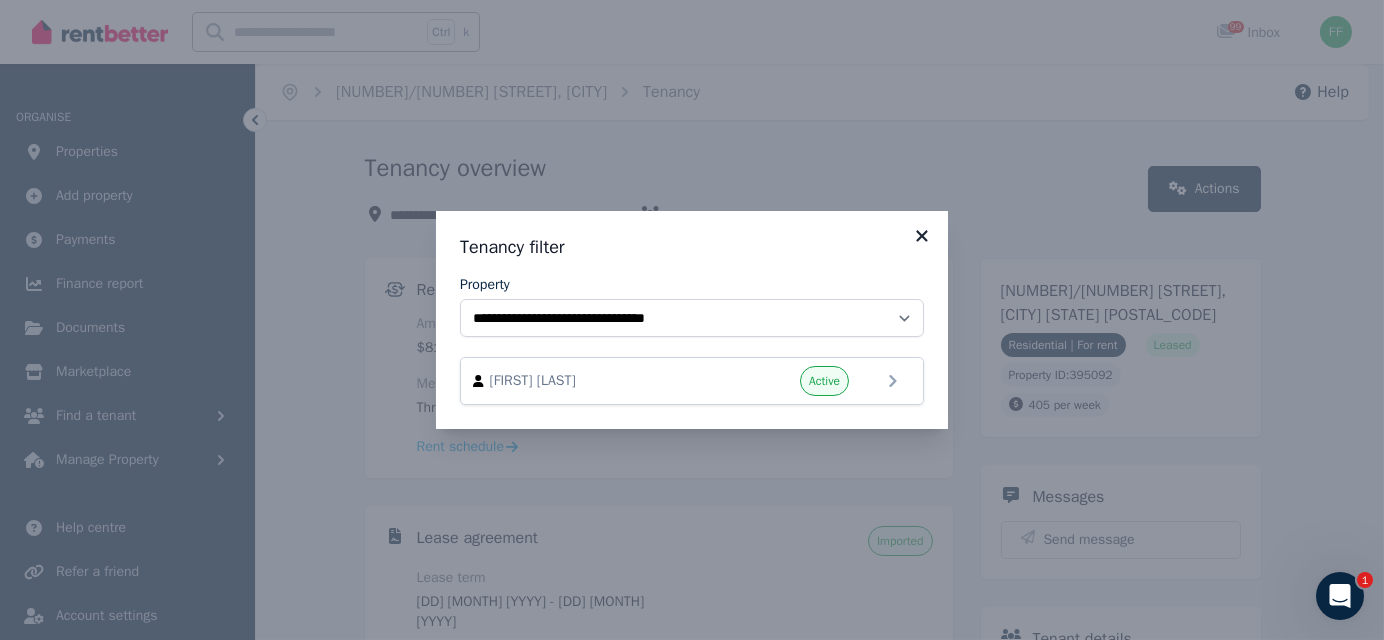click 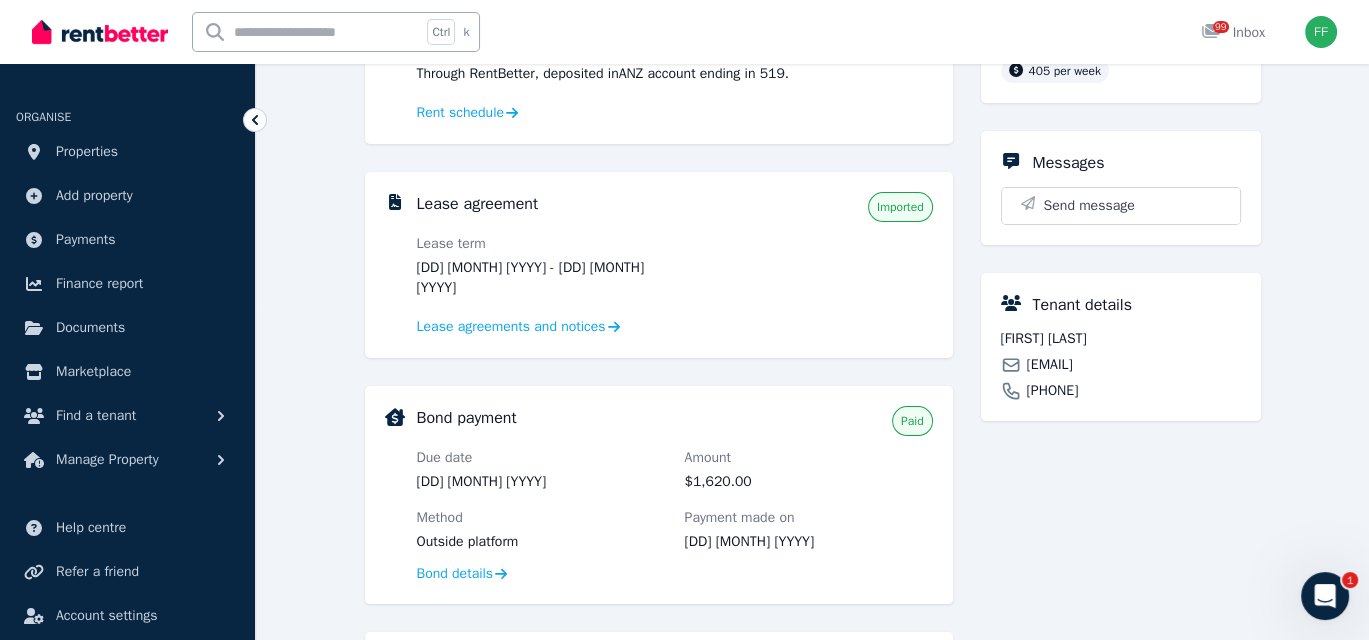 scroll, scrollTop: 0, scrollLeft: 0, axis: both 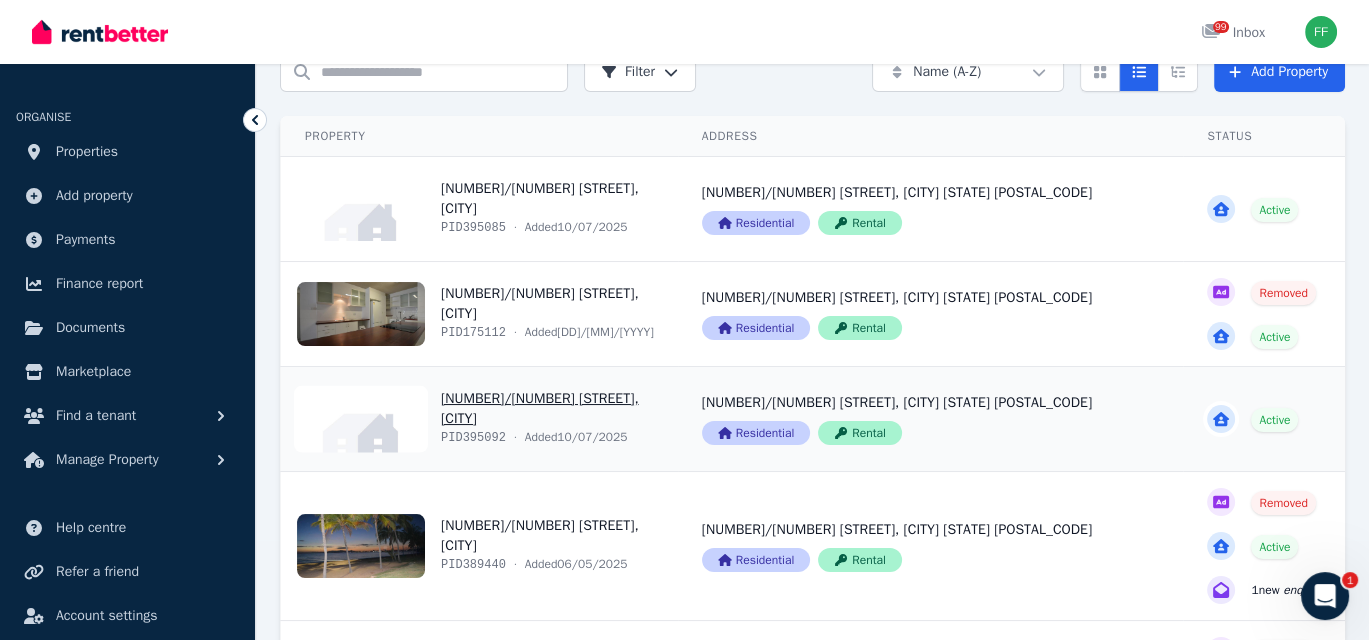 click on "View property details" at bounding box center (931, 419) 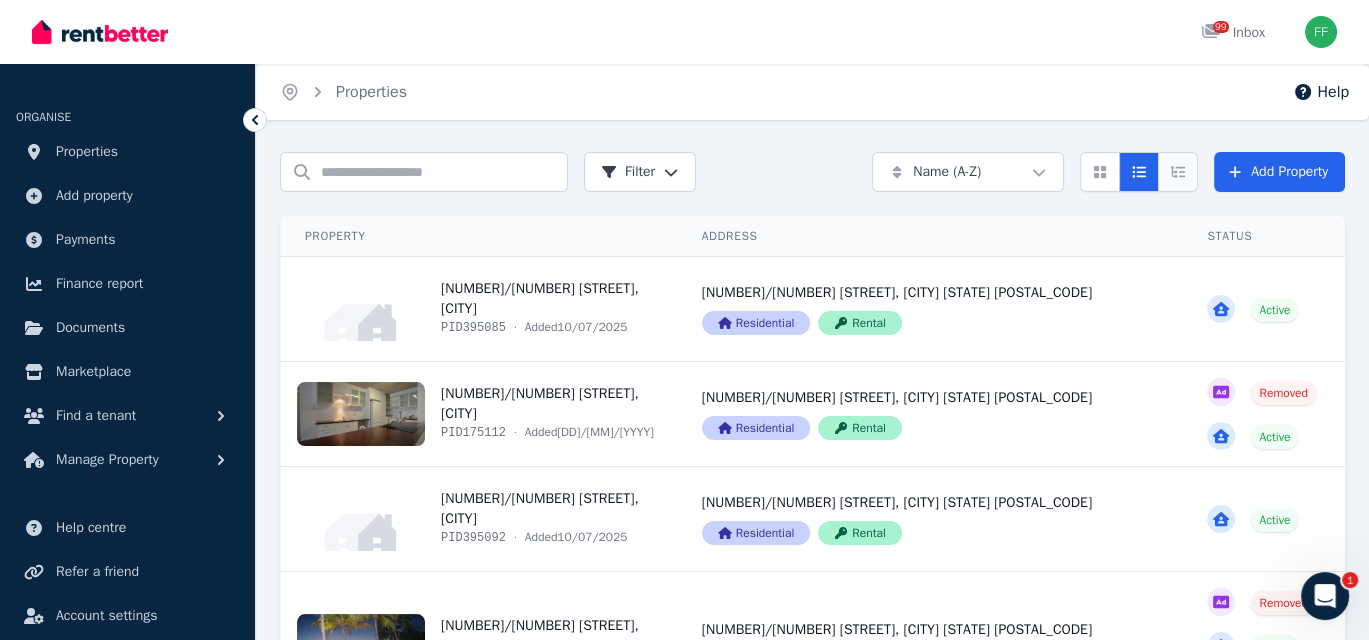 click at bounding box center (1178, 172) 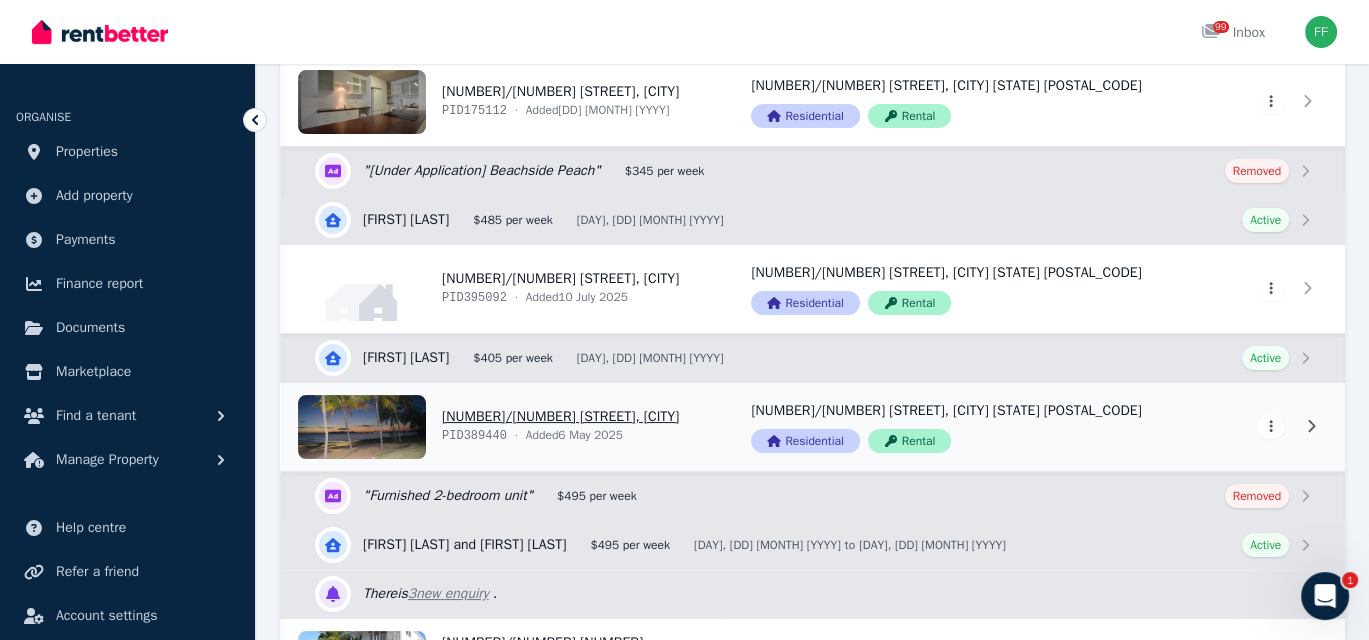 scroll, scrollTop: 400, scrollLeft: 0, axis: vertical 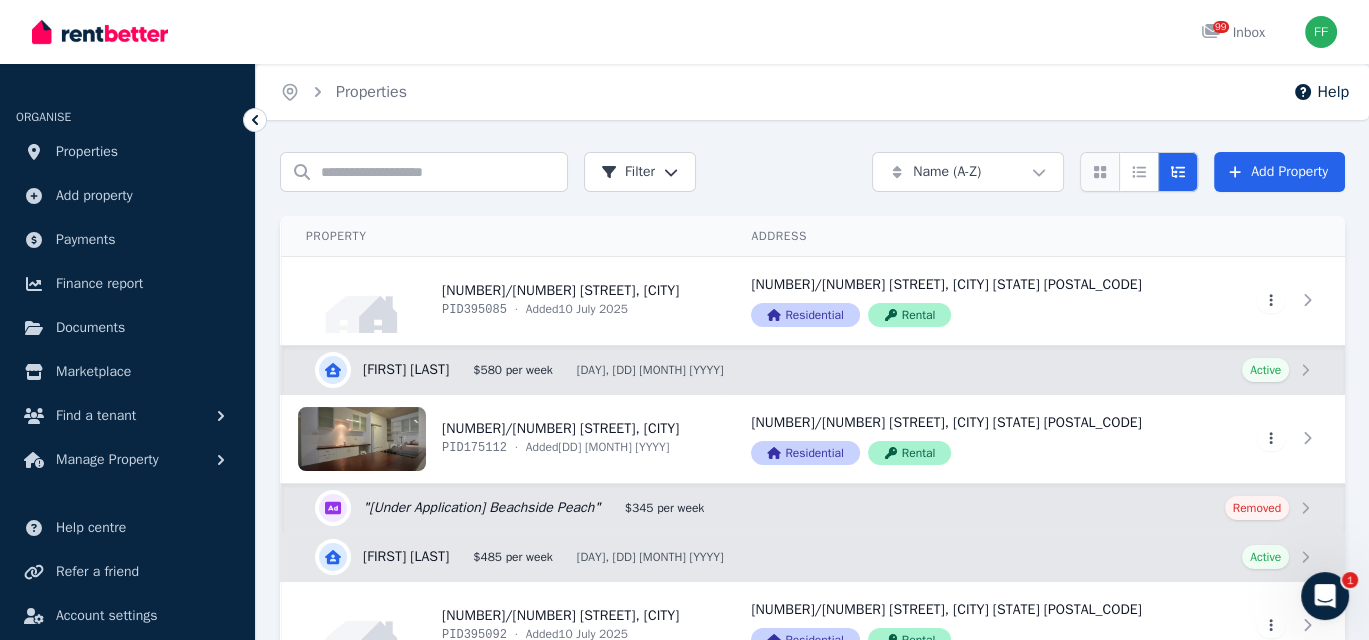 click 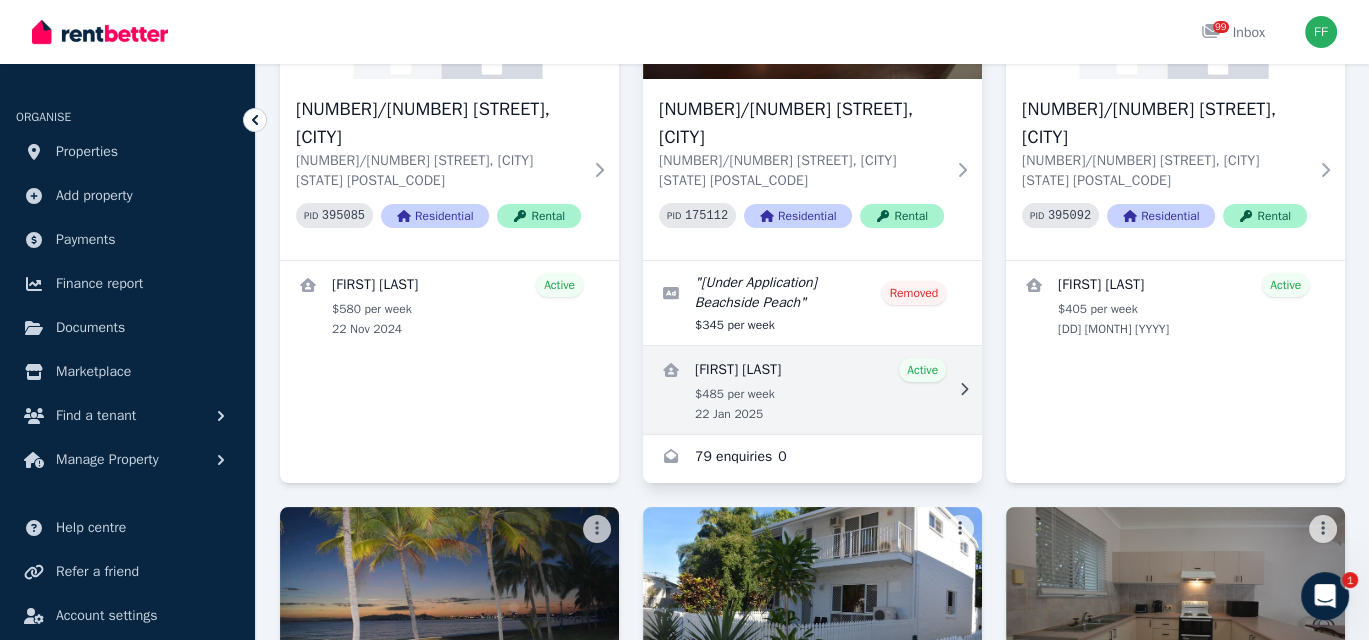 scroll, scrollTop: 300, scrollLeft: 0, axis: vertical 